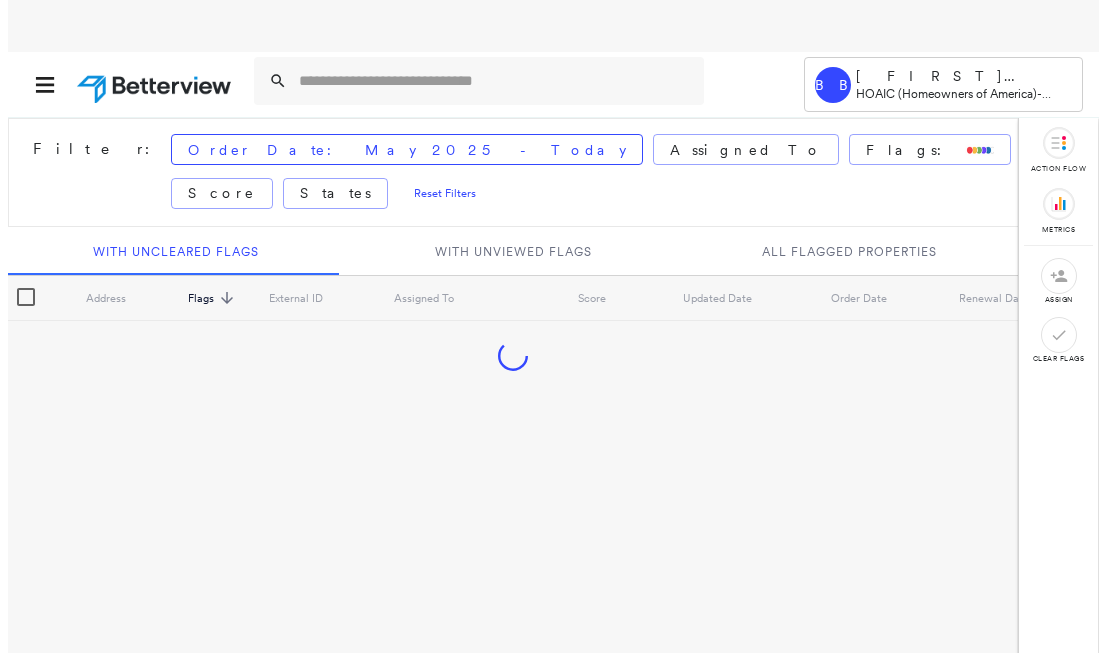 scroll, scrollTop: 0, scrollLeft: 0, axis: both 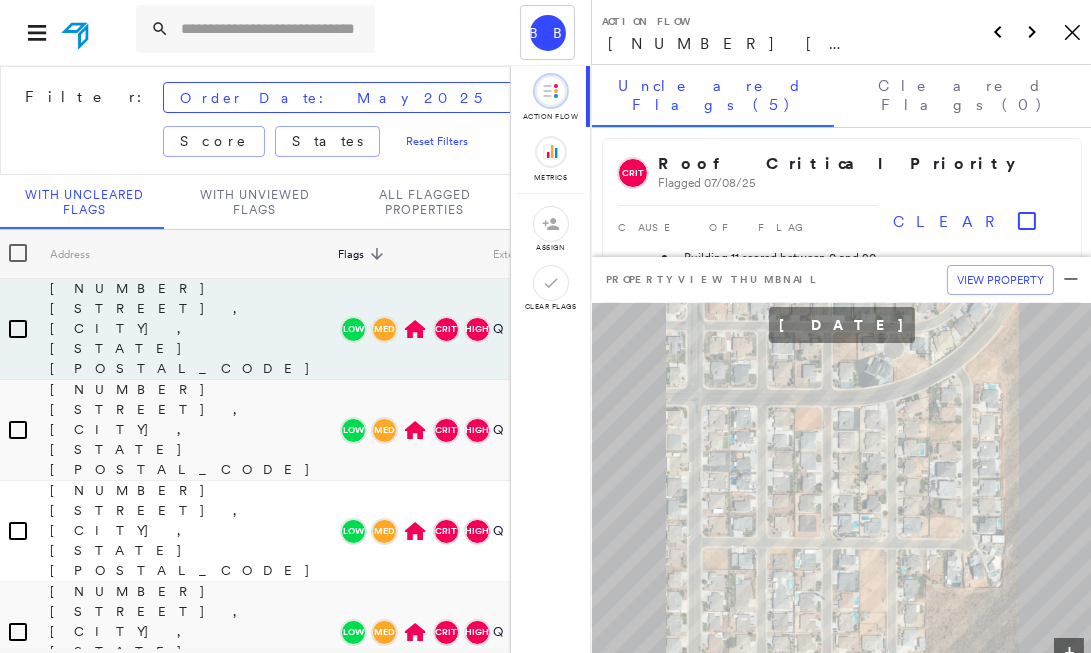 click 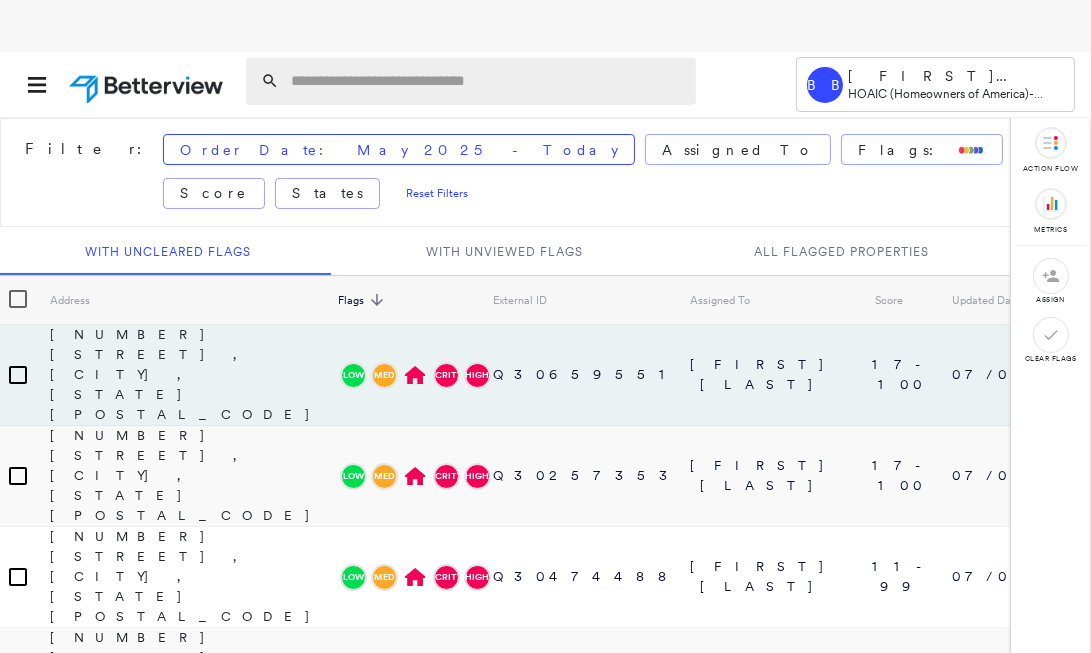 click at bounding box center [487, 81] 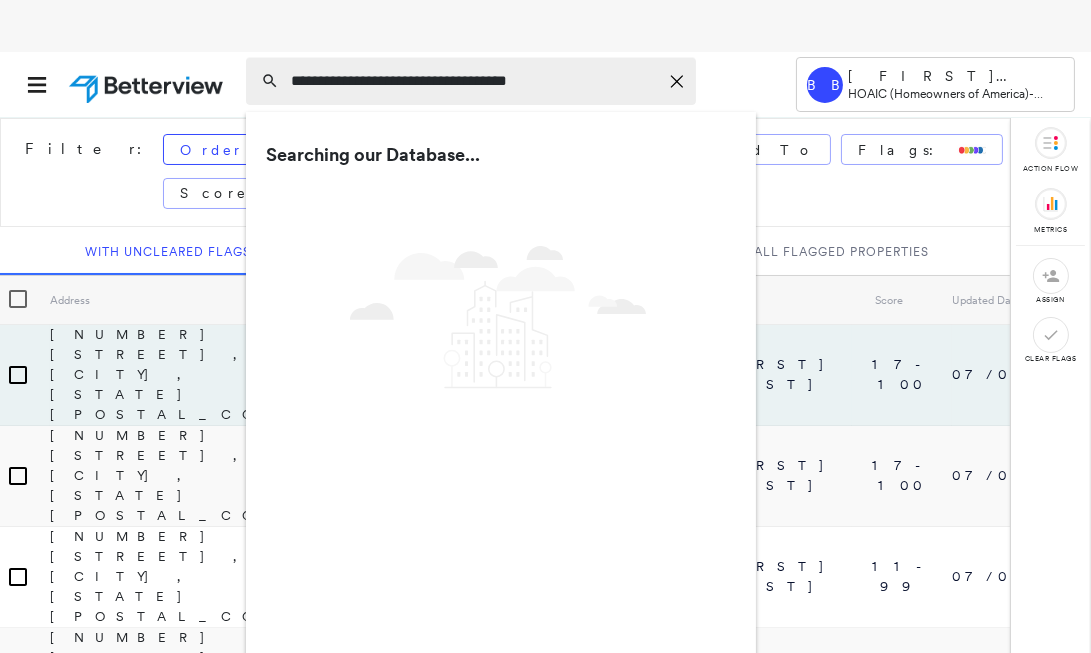 type on "**********" 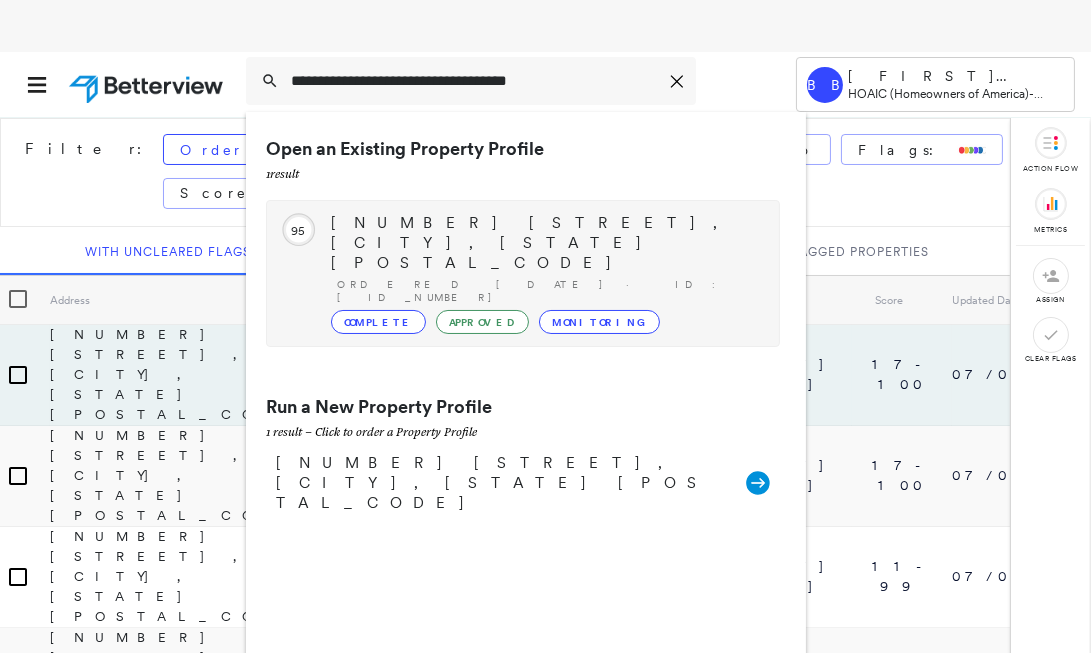 click on "[NUMBER] [STREET], [CITY], [STATE] [POSTAL_CODE]" at bounding box center (545, 243) 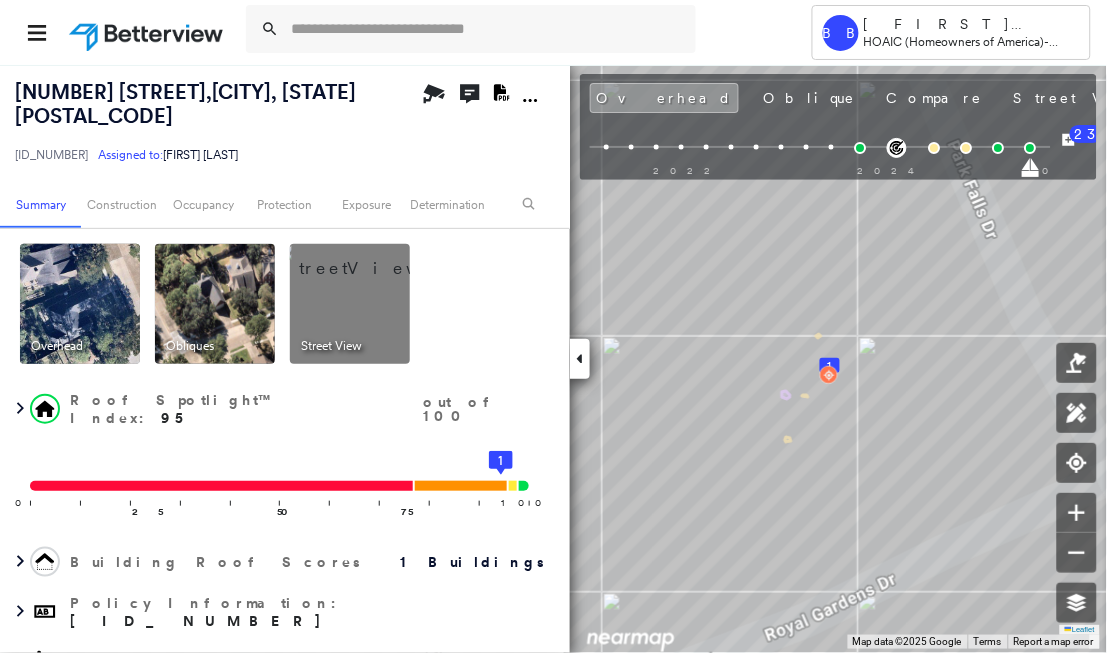 click on "[NUMBER] [STREET], [CITY], [STATE] [POSTAL_CODE] [ID_NUMBER] Assigned to: [FIRST] [LAST] Assigned to: [FIRST] [LAST] [ID_NUMBER] Assigned to: [FIRST] [LAST] Open Comments Download PDF Report" at bounding box center [285, 122] 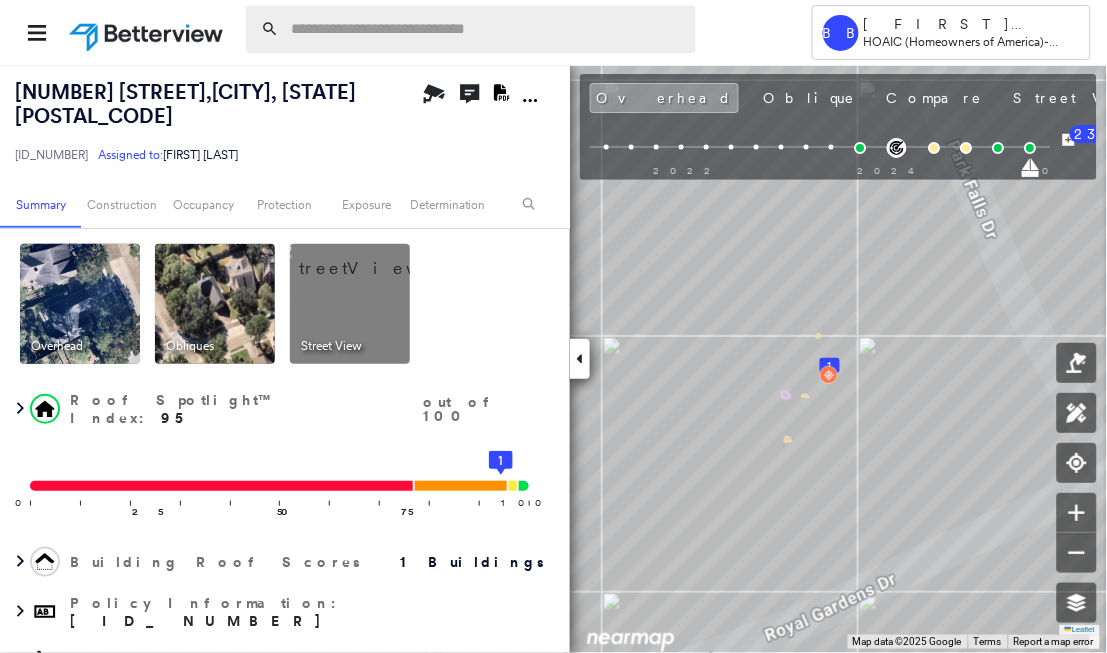 click at bounding box center [487, 29] 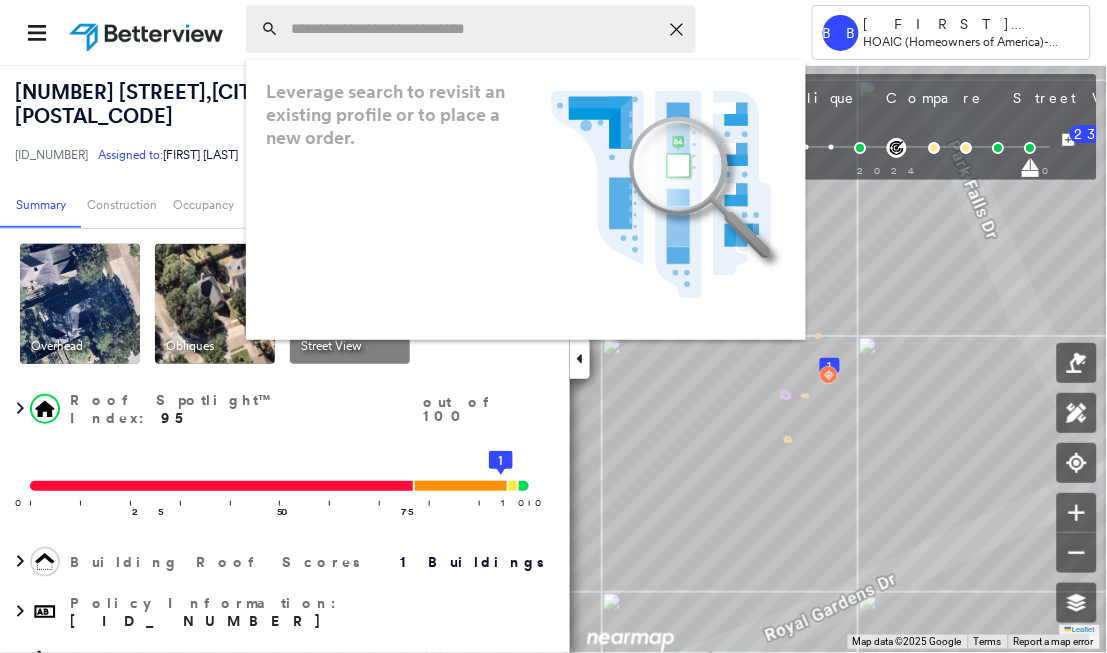 paste on "**********" 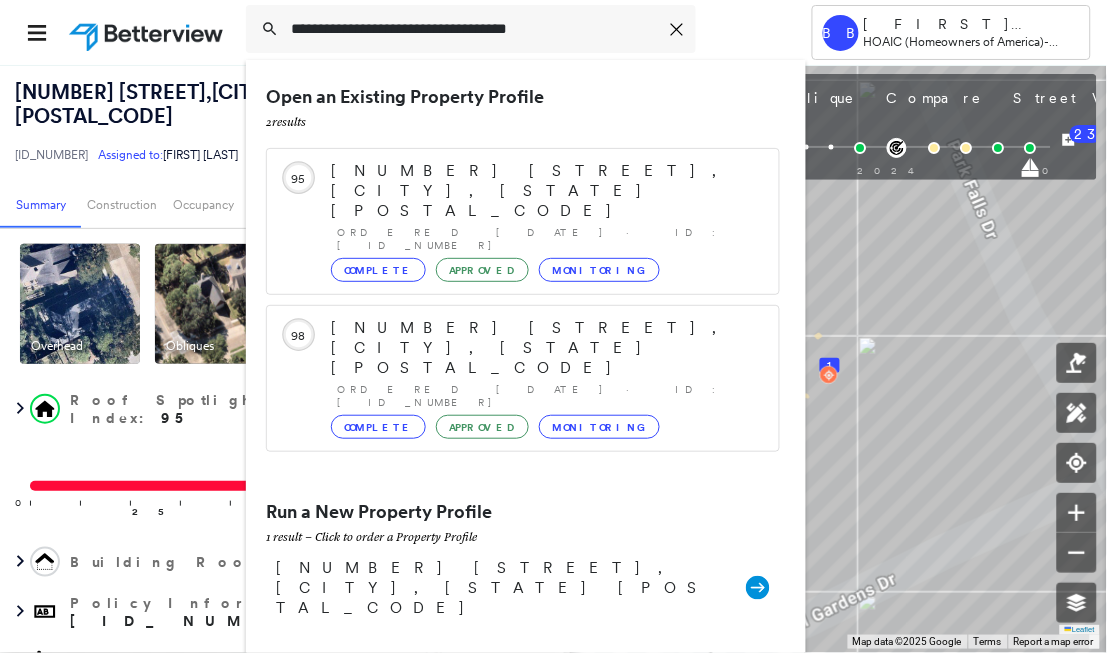 type on "**********" 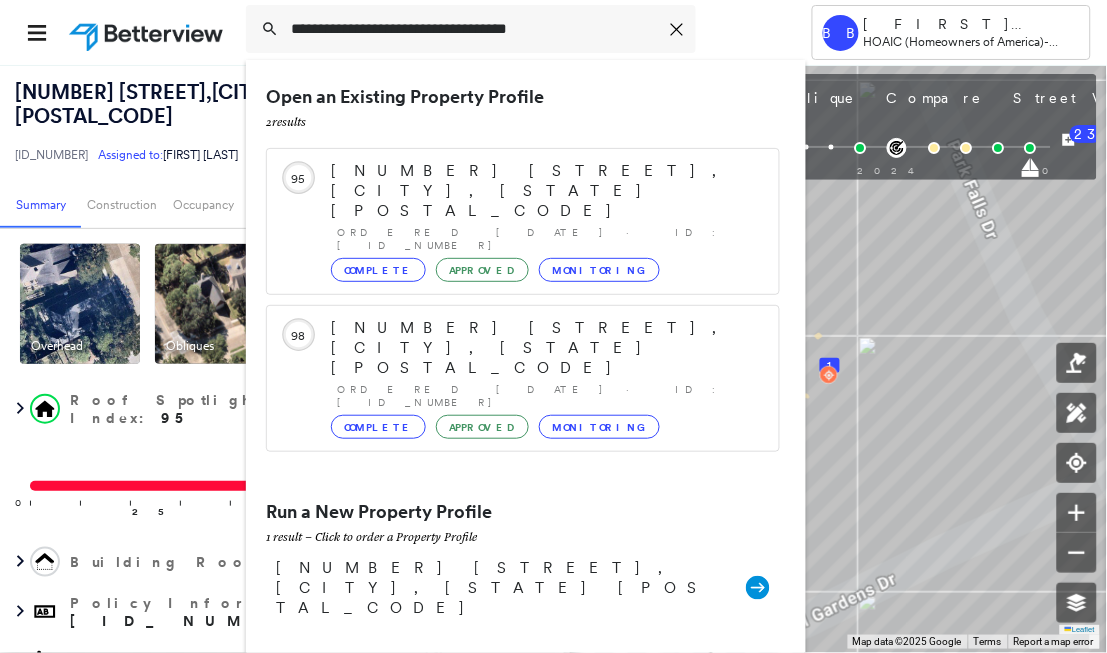 click on "[NUMBER] [STREET], [CITY], [STATE] [POSTAL_CODE]" at bounding box center [545, 191] 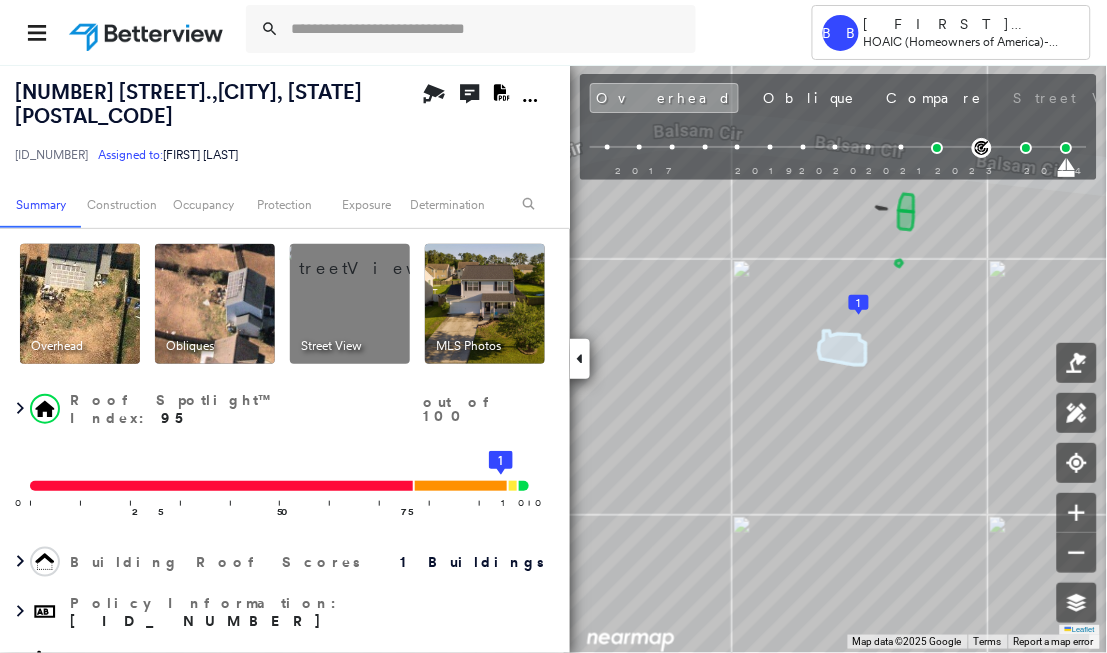 click on "[NUMBER] [STREET]. , [CITY], [STATE] [ID_NUMBER] Assigned to: [FIRST] [LAST] Assigned to: [FIRST] [LAST] [ID_NUMBER] Assigned to: [FIRST] [LAST] Open Comments Download PDF Report" at bounding box center (285, 122) 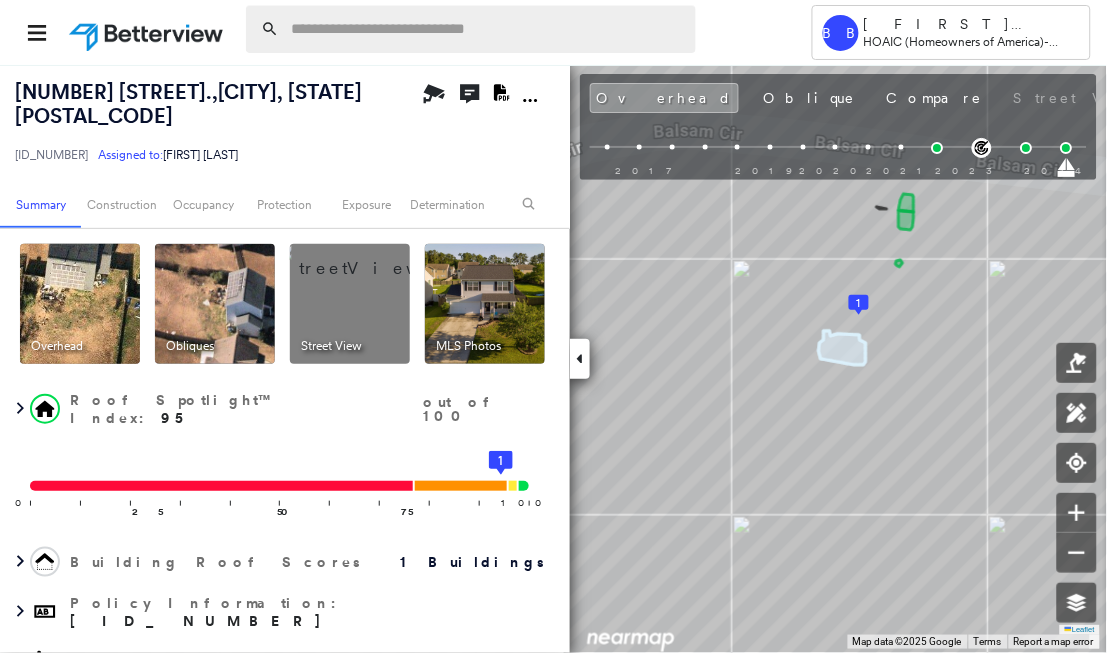 click at bounding box center [487, 29] 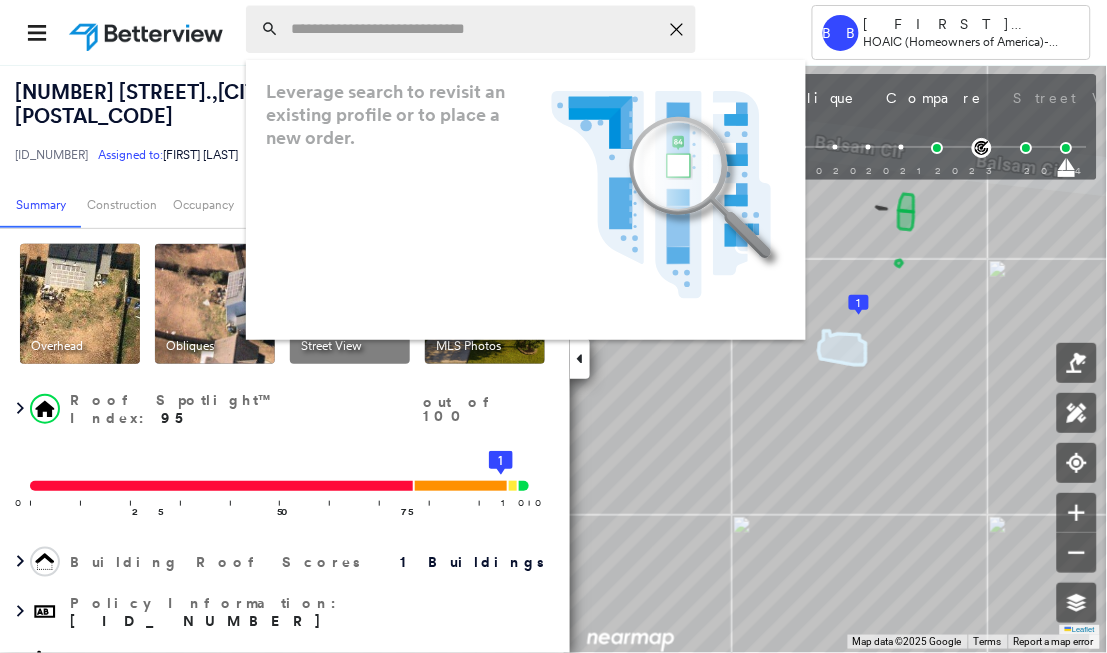 paste on "**********" 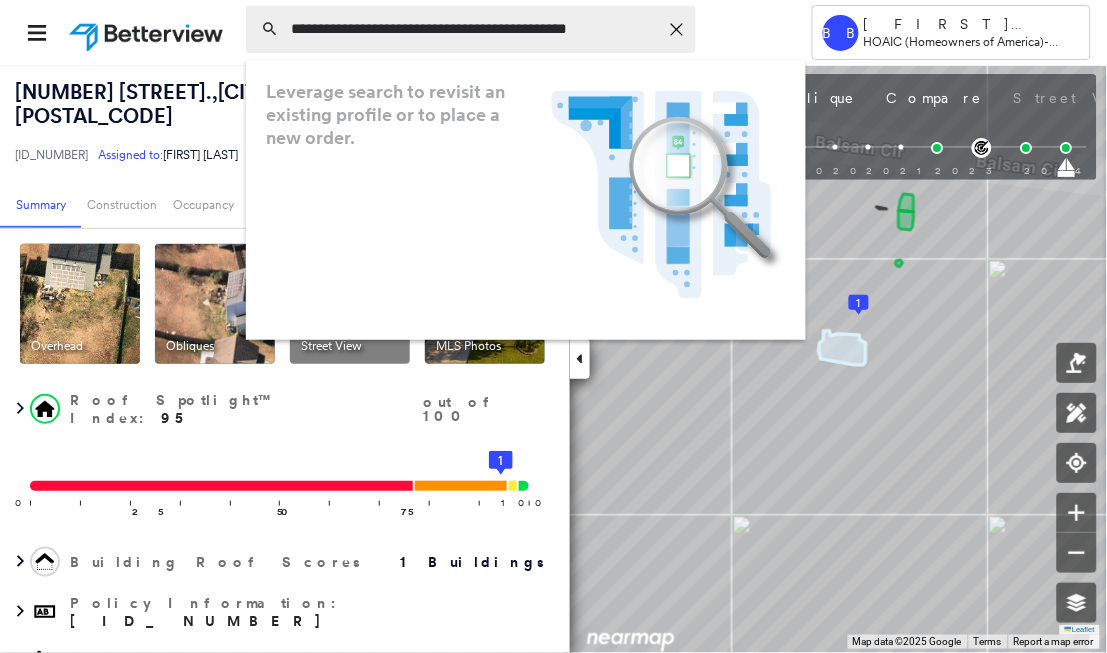 scroll, scrollTop: 0, scrollLeft: 20, axis: horizontal 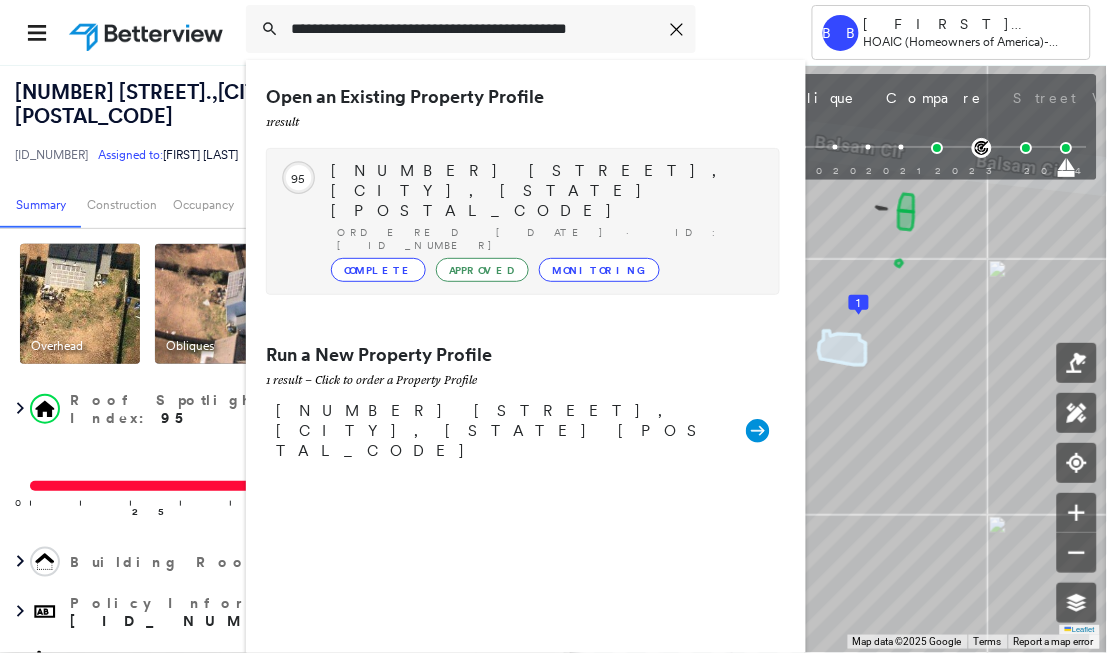 type on "**********" 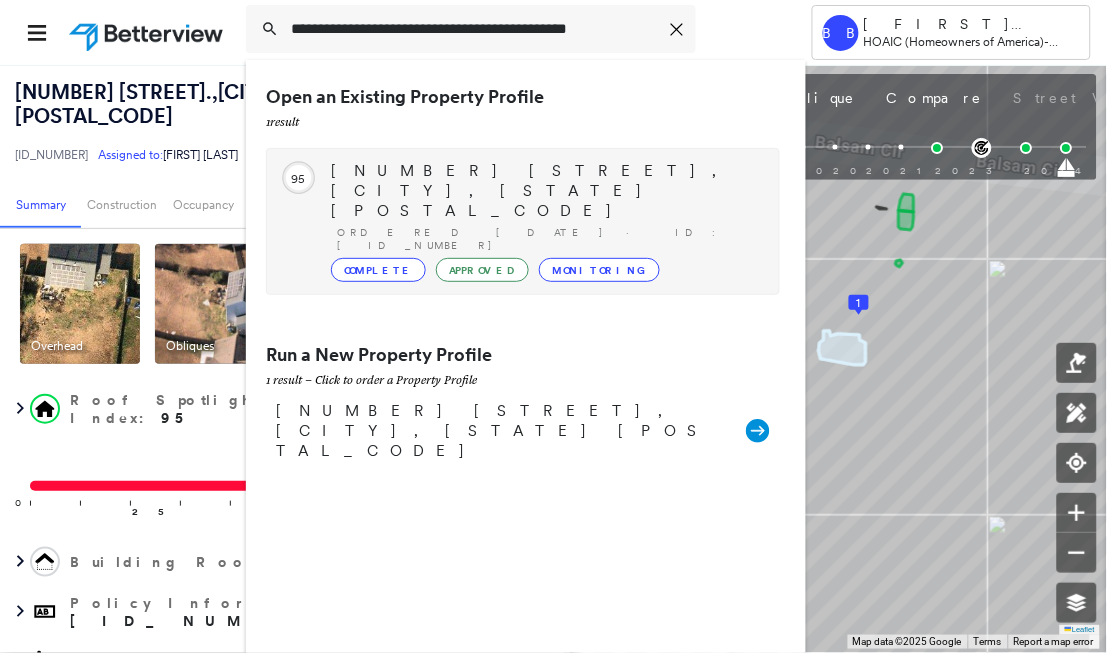click on "Circled Text Icon 95 [NUMBER] [STREET], [CITY], [STATE] [POSTAL_CODE] Ordered [DATE] · ID: [ID_NUMBER] Complete Approved Monitoring" at bounding box center (523, 221) 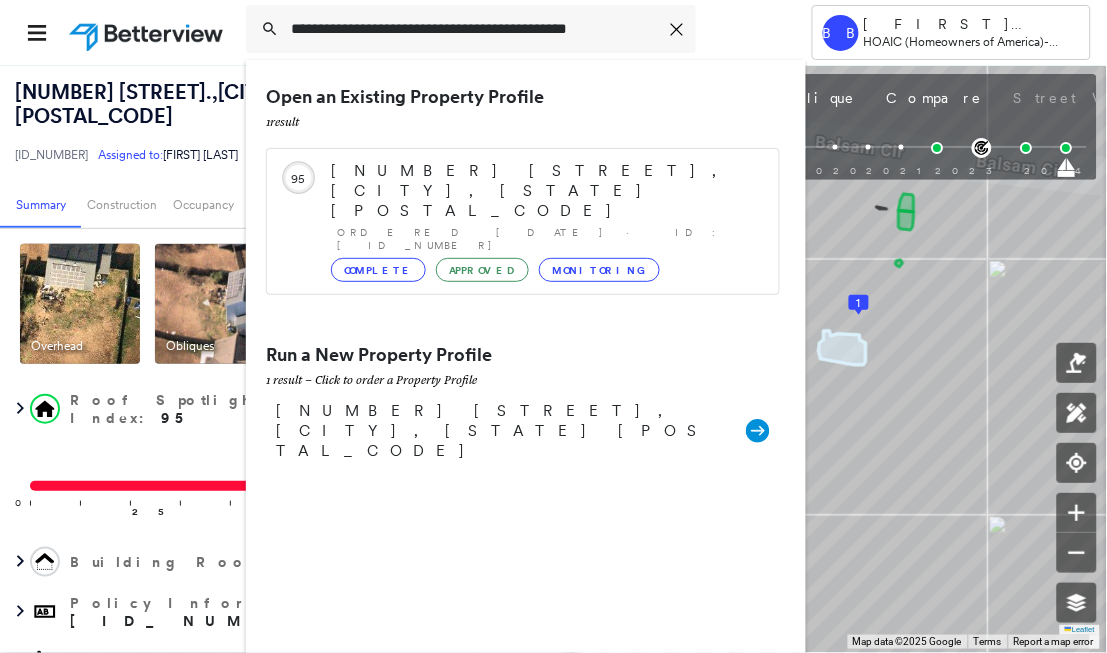 type 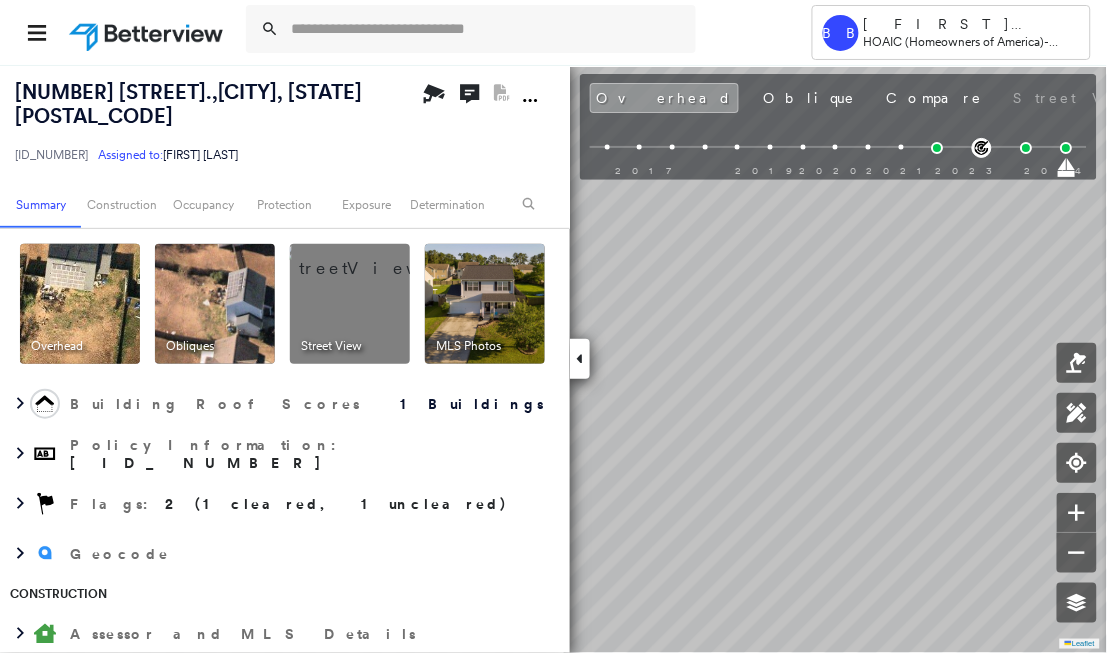 scroll, scrollTop: 0, scrollLeft: 0, axis: both 